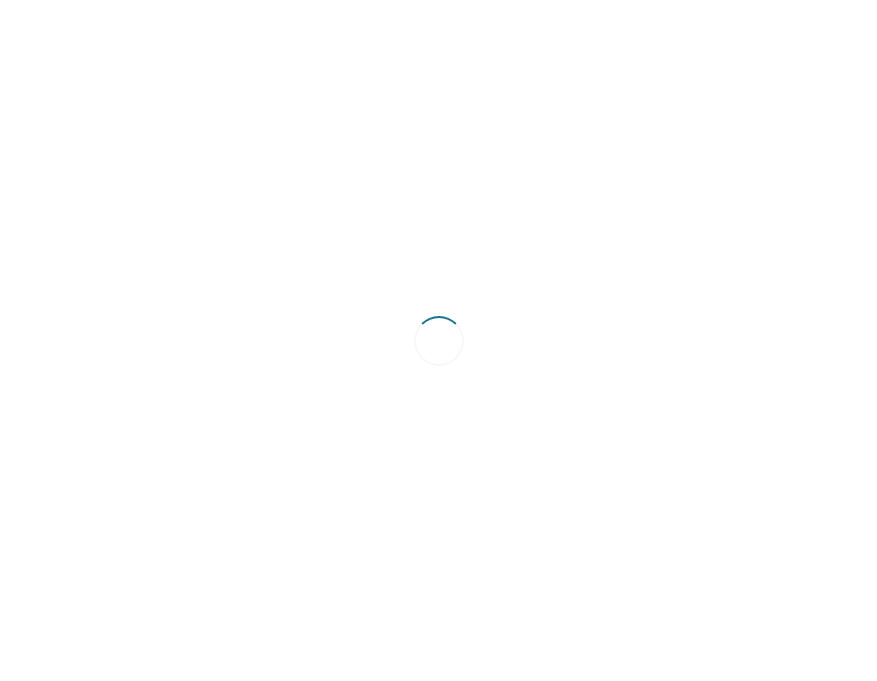 scroll, scrollTop: 0, scrollLeft: 0, axis: both 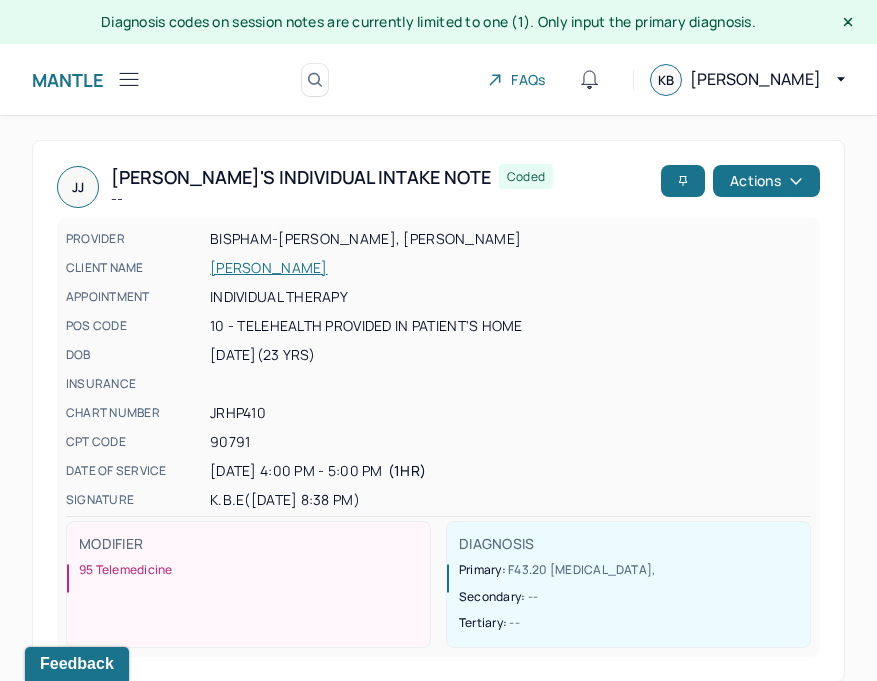 click at bounding box center [129, 79] 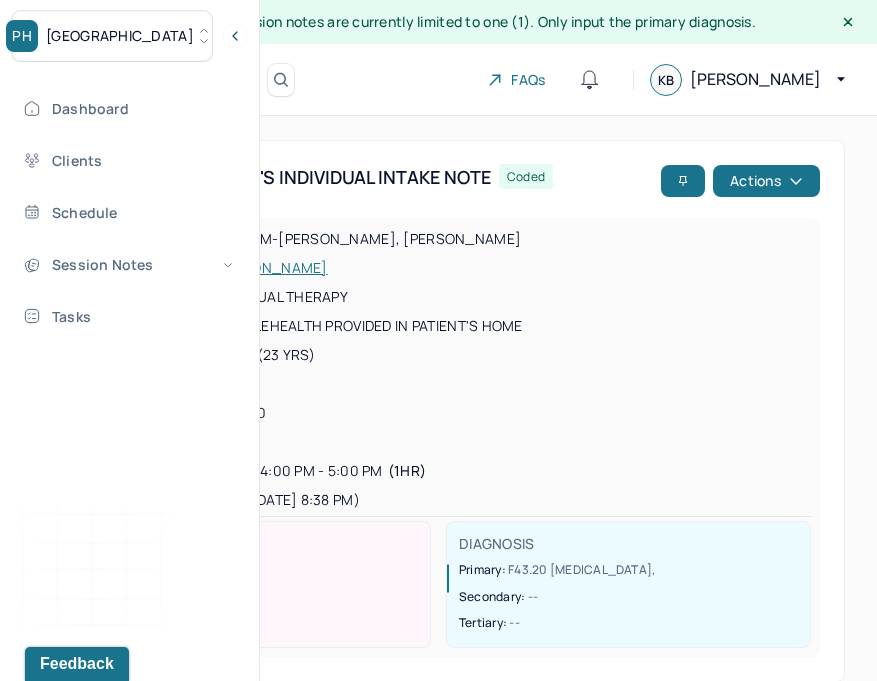 click on "[GEOGRAPHIC_DATA]" at bounding box center (120, 36) 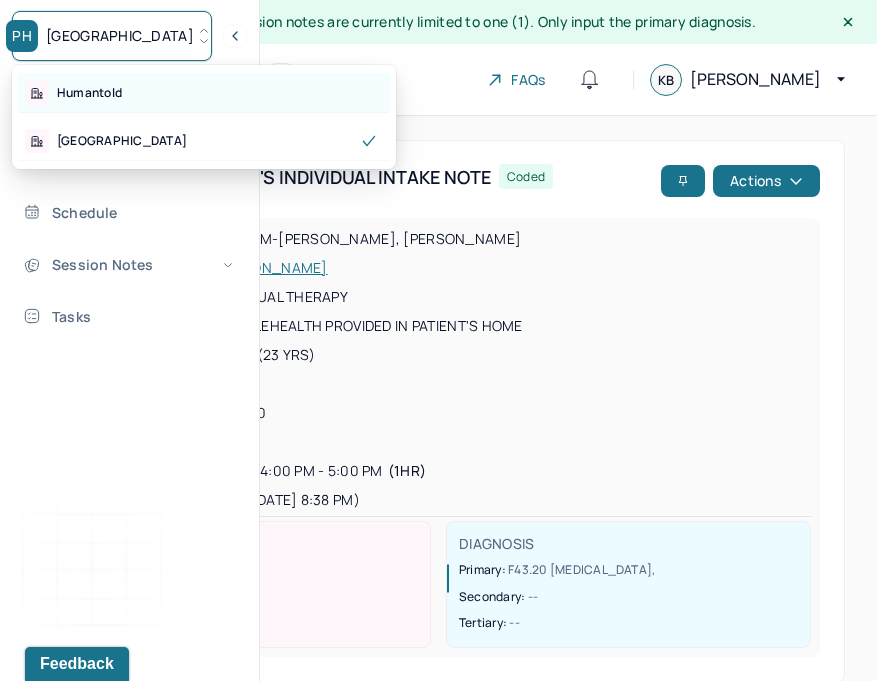 click on "Humantold" at bounding box center [89, 93] 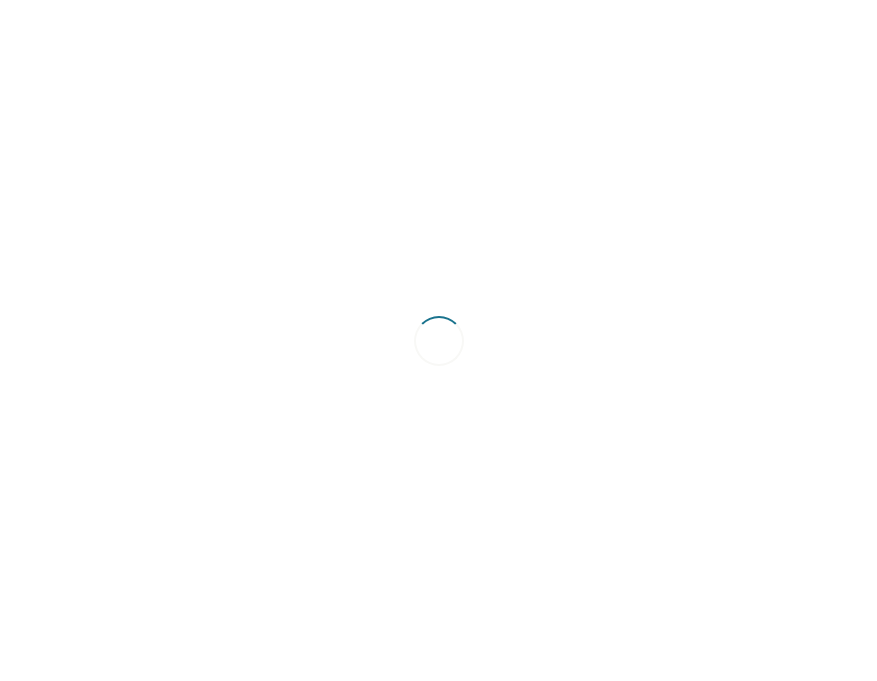scroll, scrollTop: 0, scrollLeft: 0, axis: both 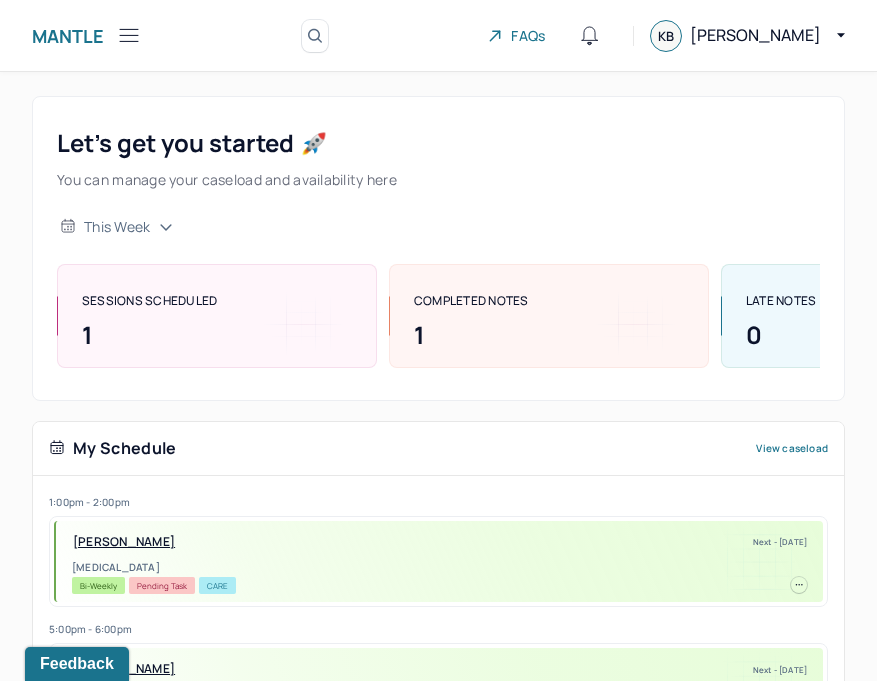 click 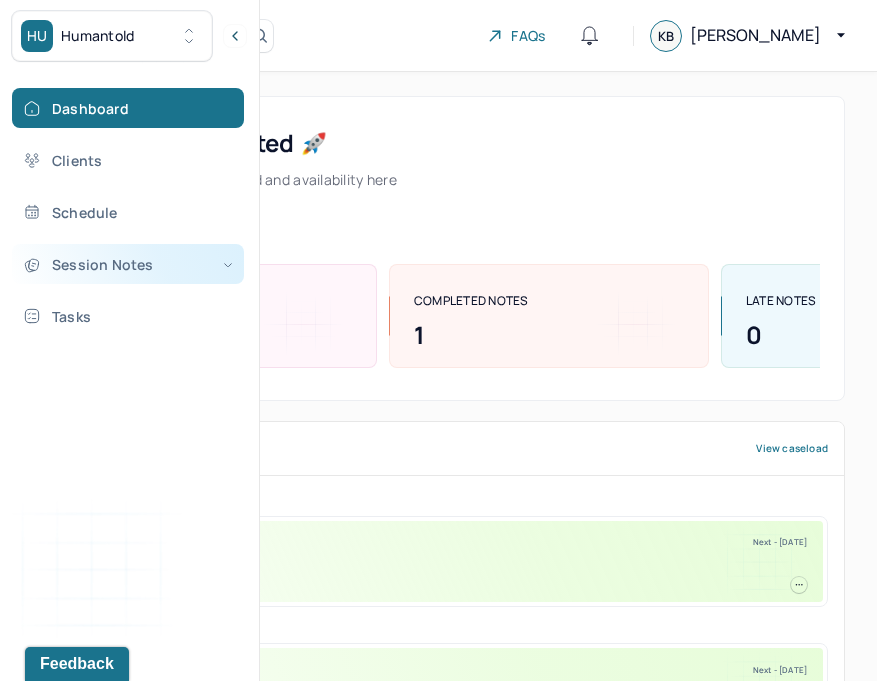 click on "Session Notes" at bounding box center [128, 264] 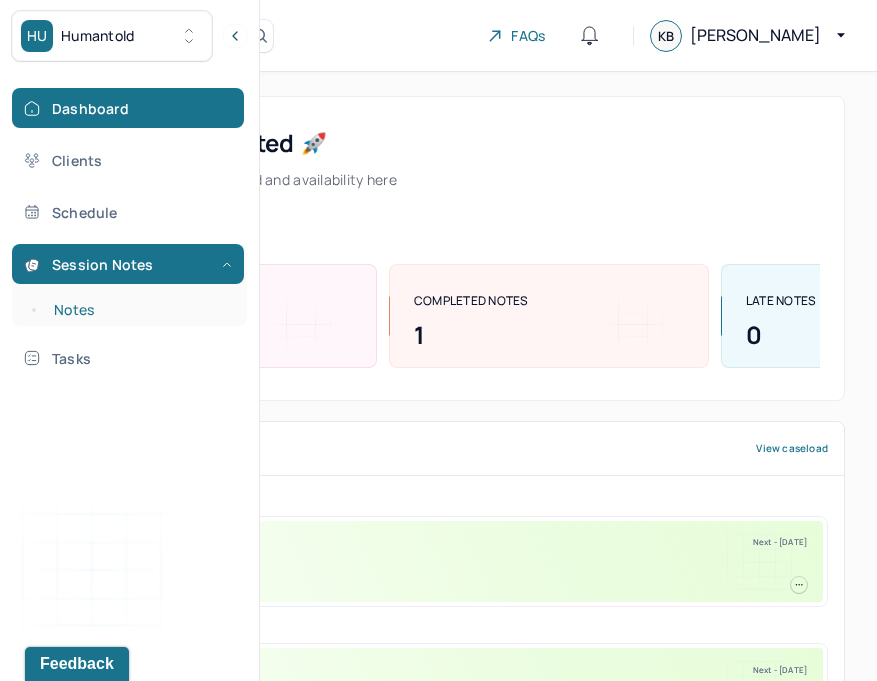 click on "Notes" at bounding box center (139, 310) 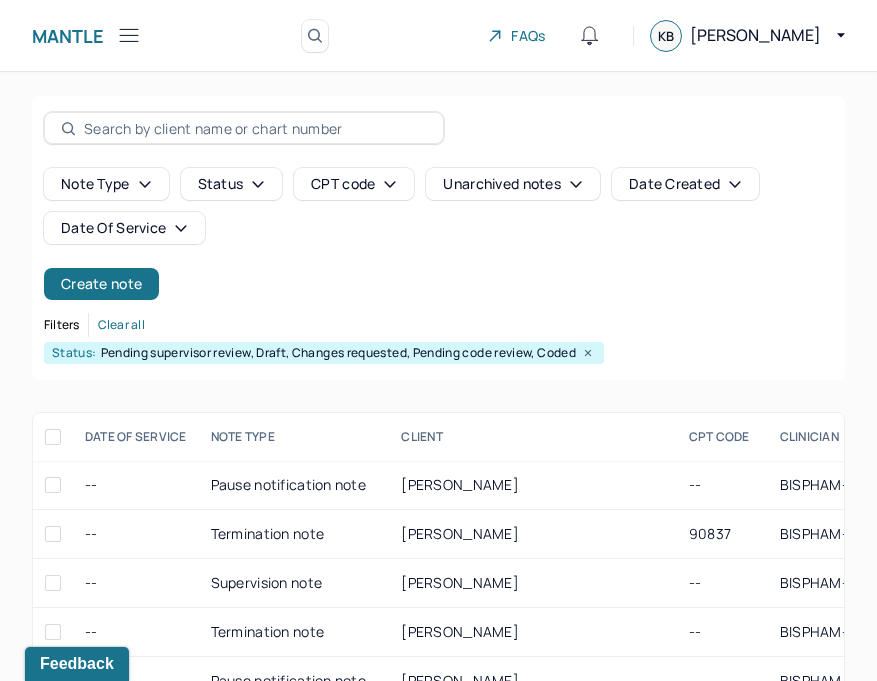click at bounding box center (255, 128) 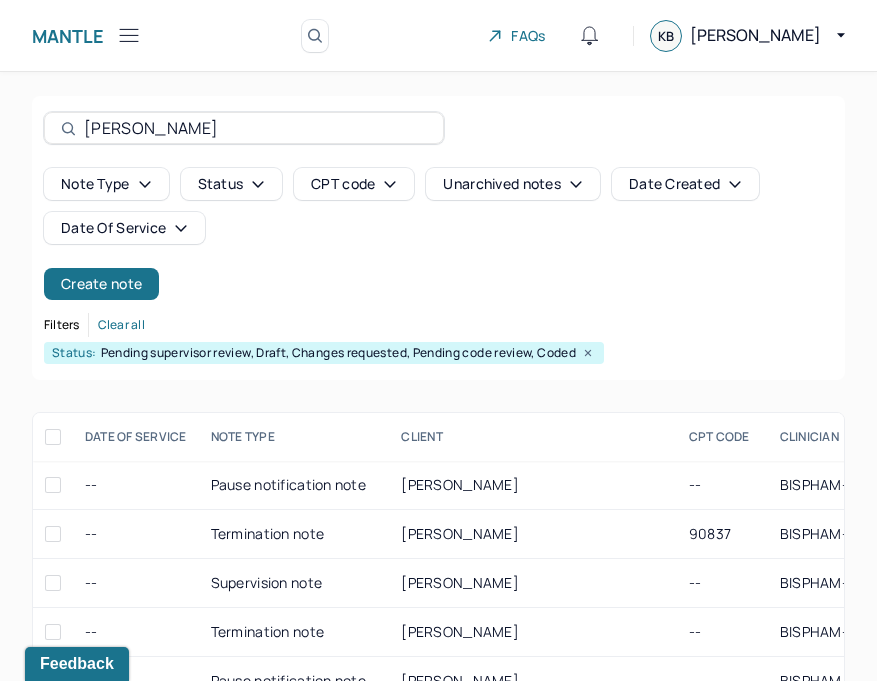 type on "ashley" 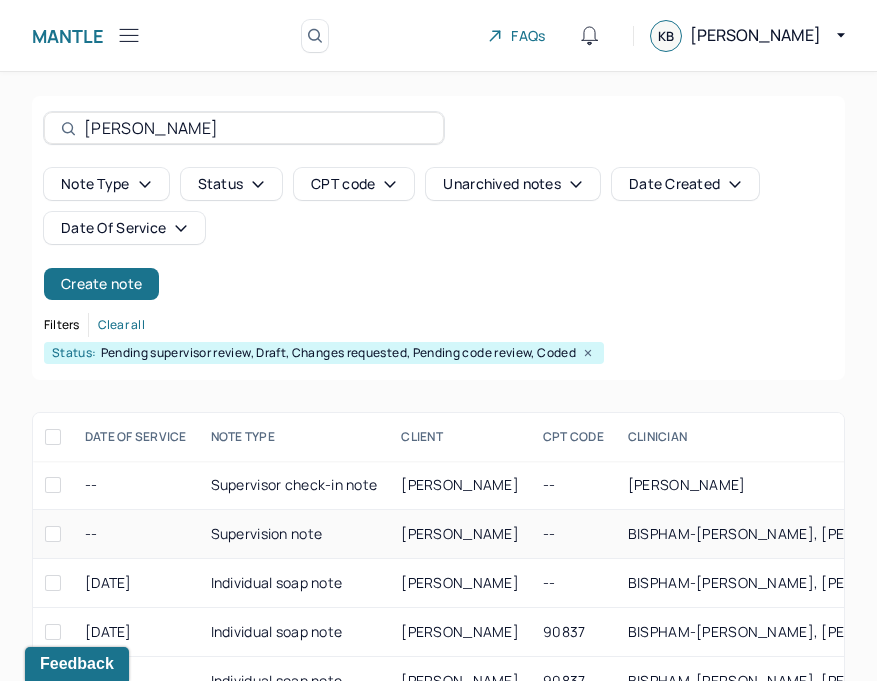 scroll, scrollTop: 142, scrollLeft: 0, axis: vertical 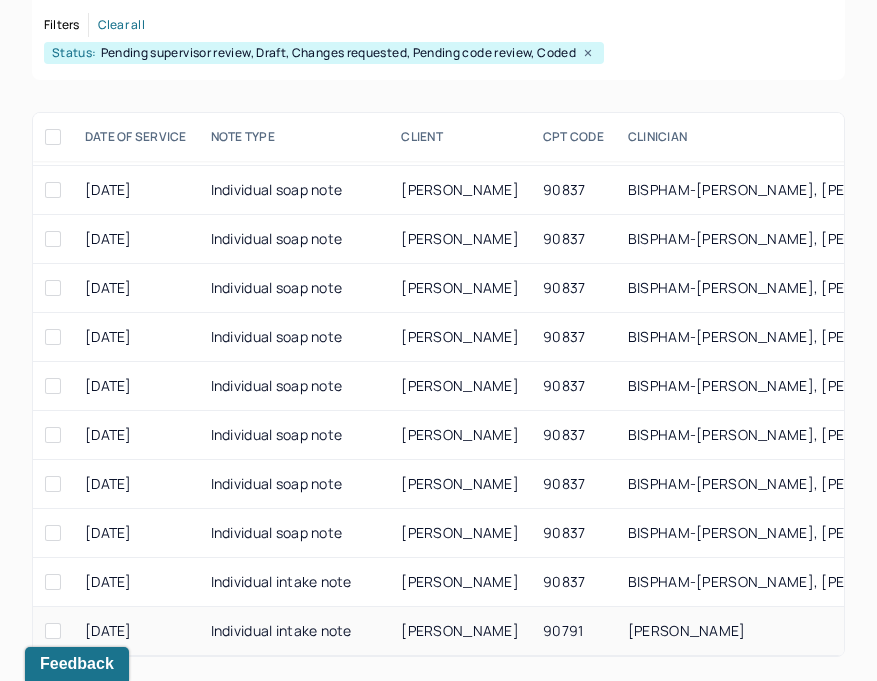 click on "Individual intake note" at bounding box center [294, 631] 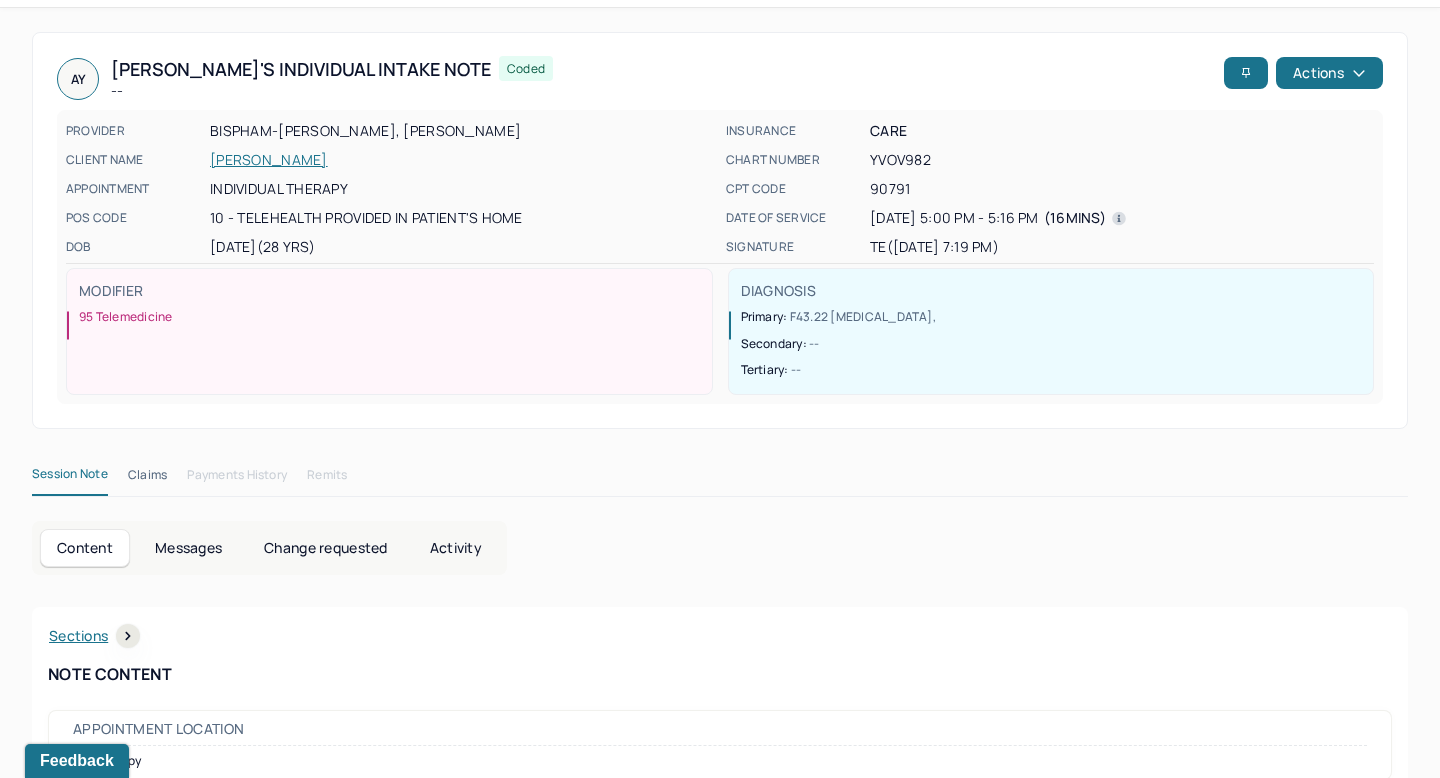 scroll, scrollTop: 0, scrollLeft: 0, axis: both 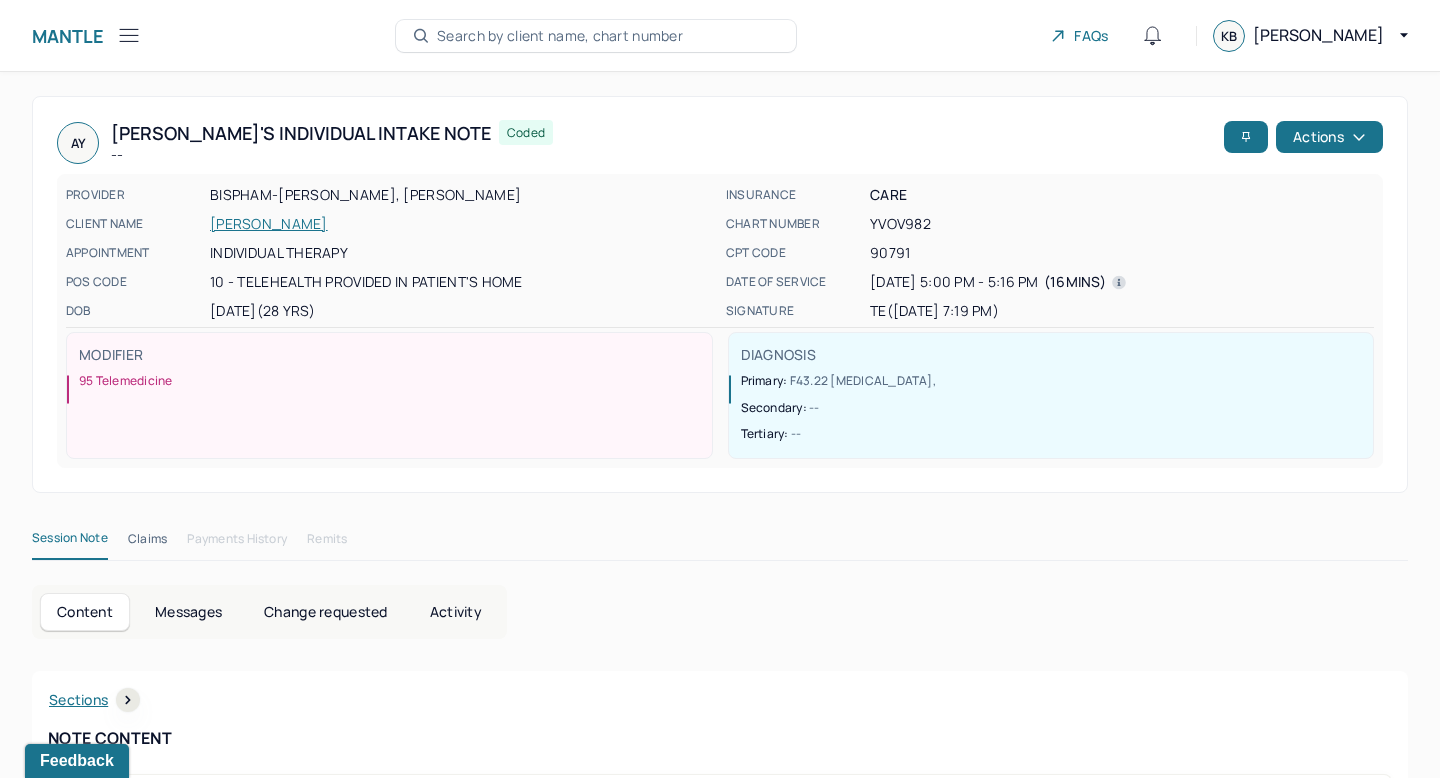 click at bounding box center [129, 35] 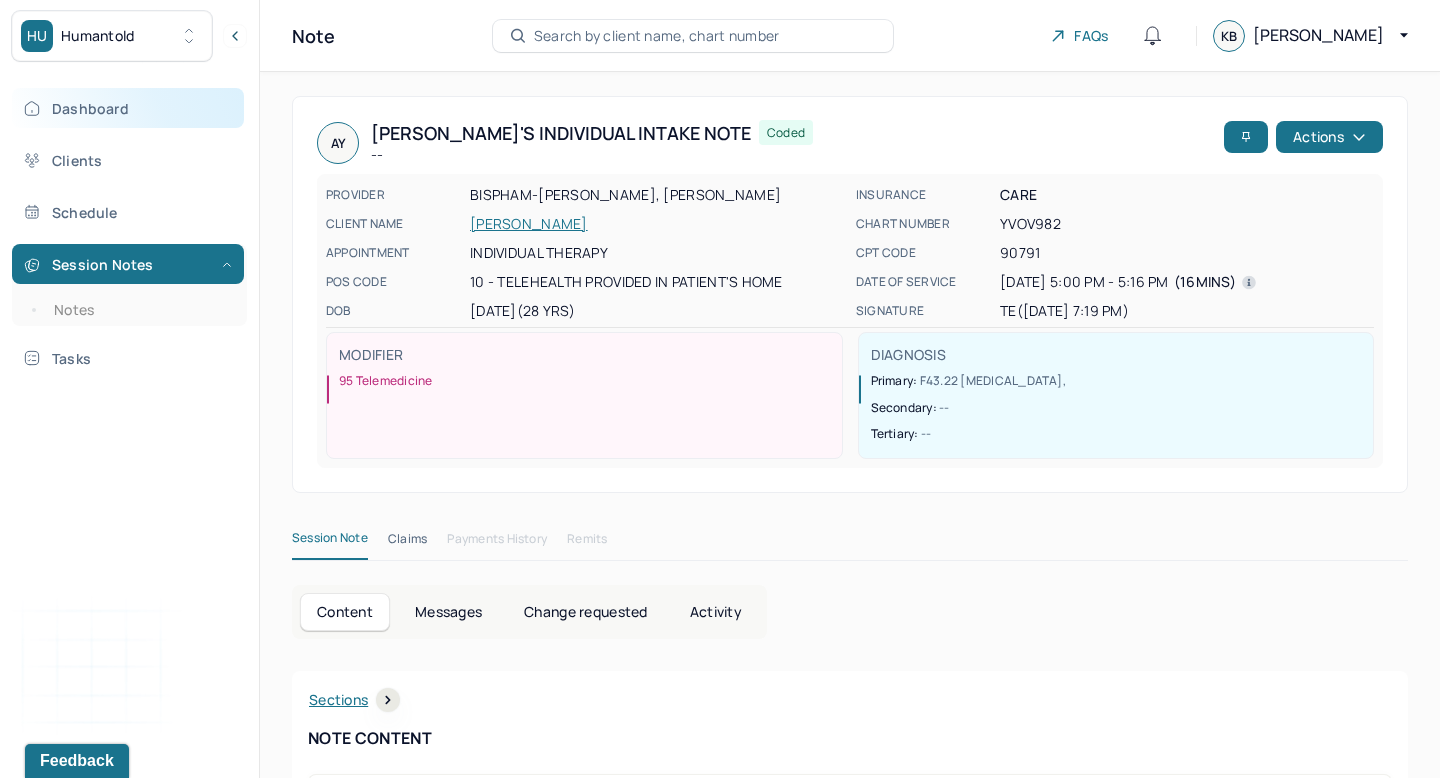 click on "Dashboard" at bounding box center (128, 108) 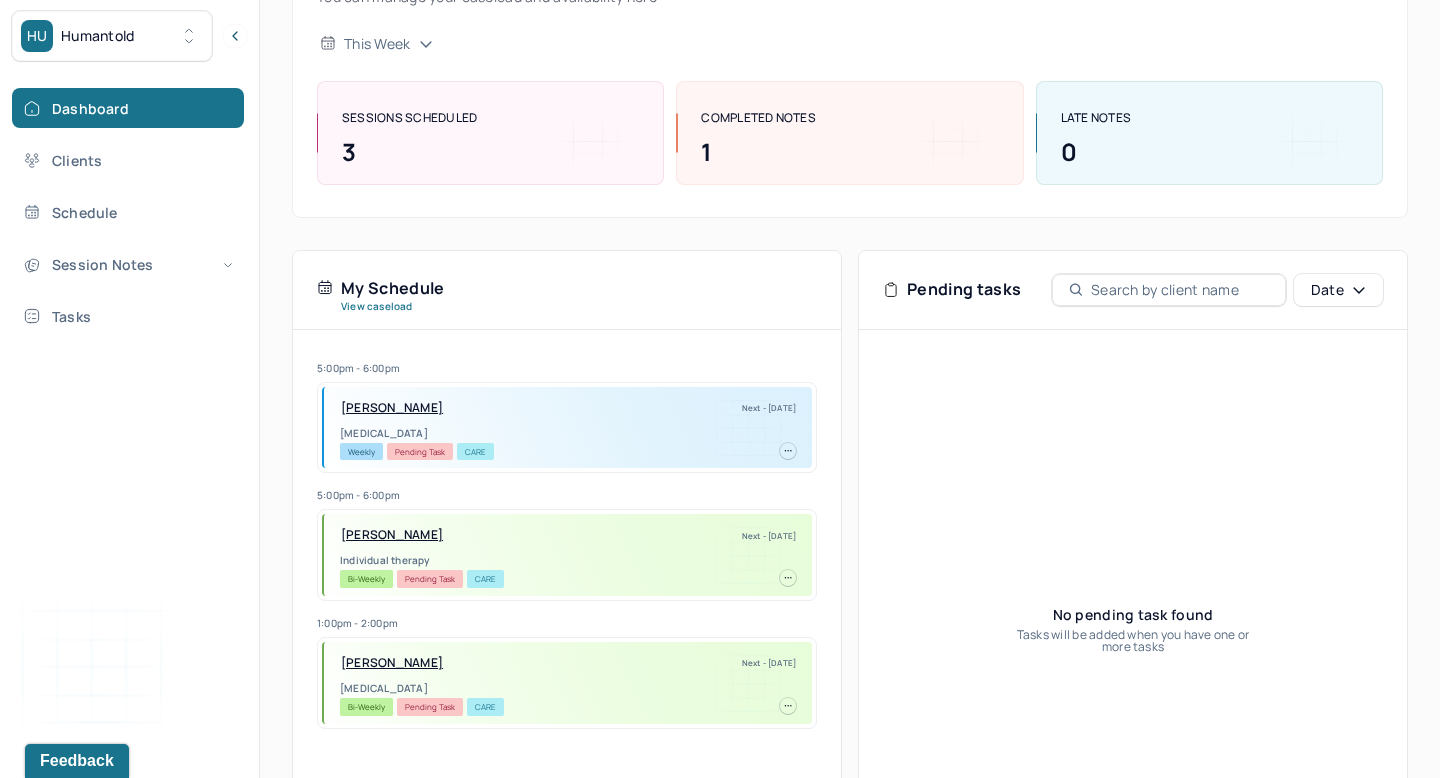 scroll, scrollTop: 184, scrollLeft: 0, axis: vertical 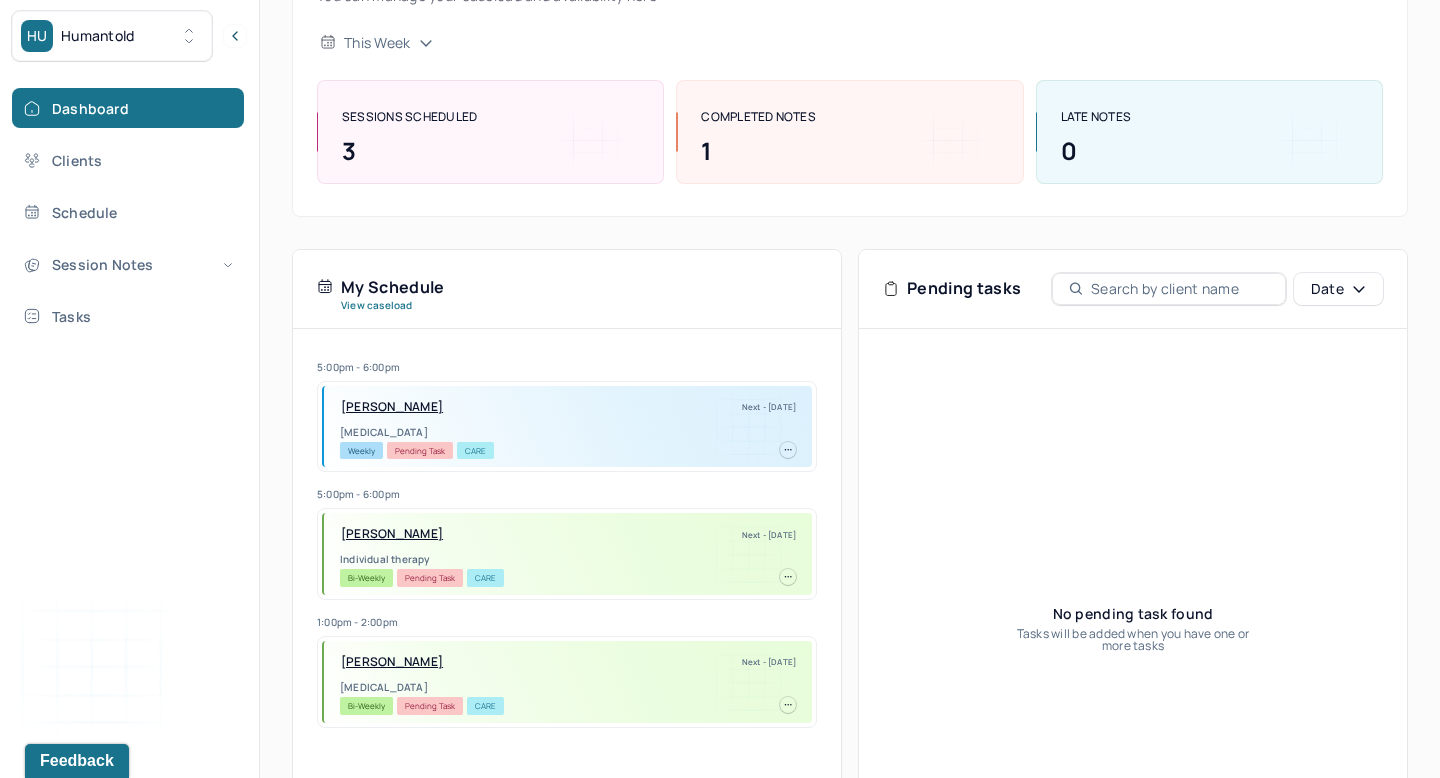 click at bounding box center (788, 450) 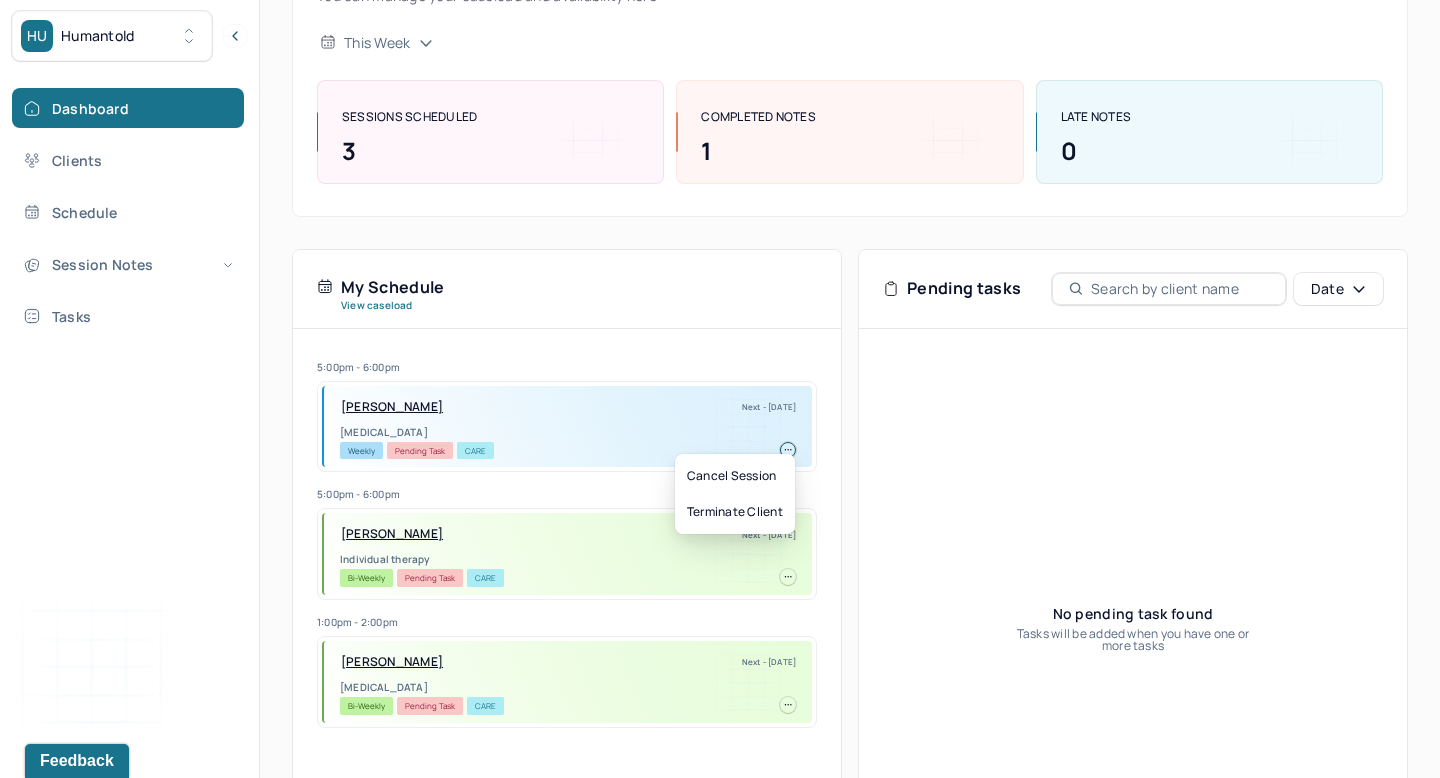 click on "MCLEOD, SHANITA   Next - 07/17/2025" at bounding box center (568, 407) 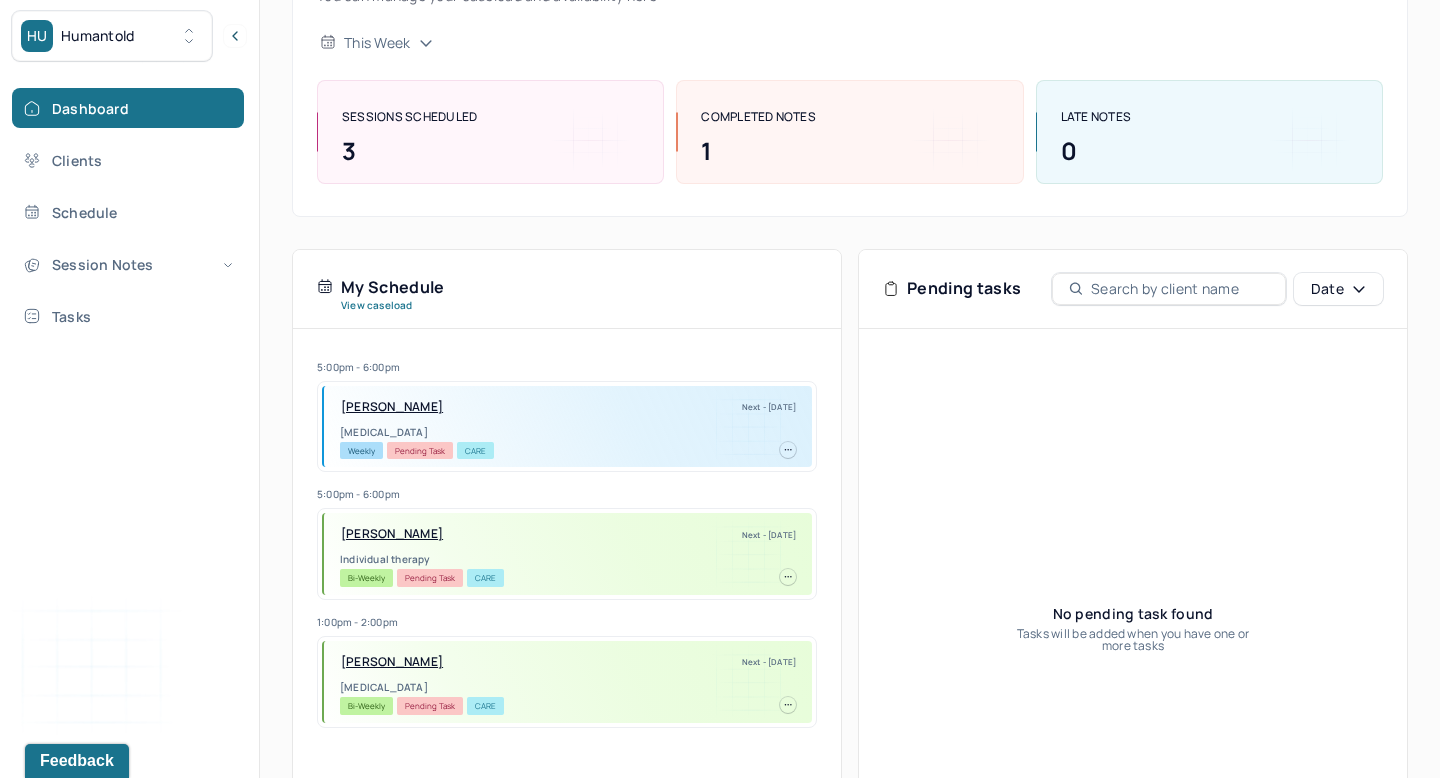 click on "MCLEOD, SHANITA" at bounding box center [392, 407] 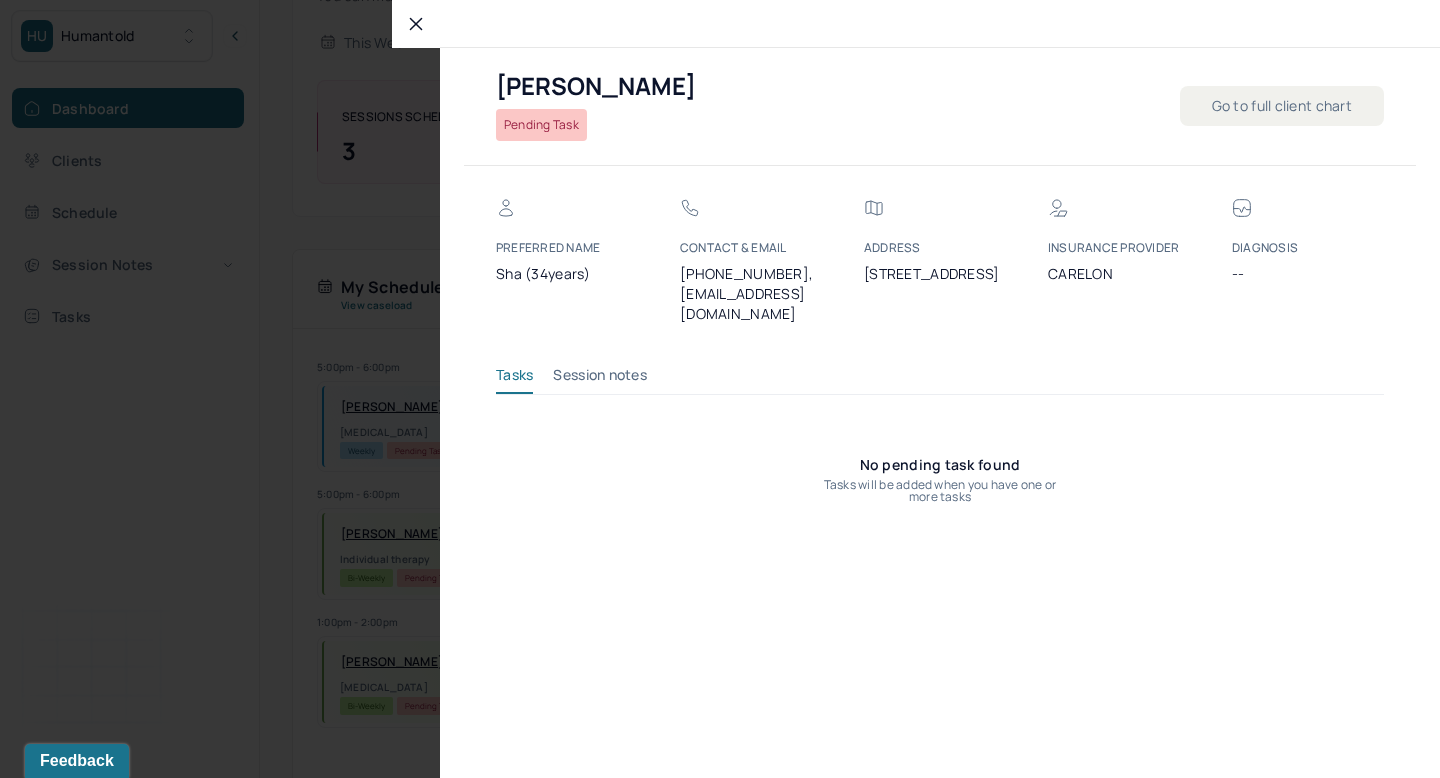 click on "Go to full client chart" at bounding box center (1282, 106) 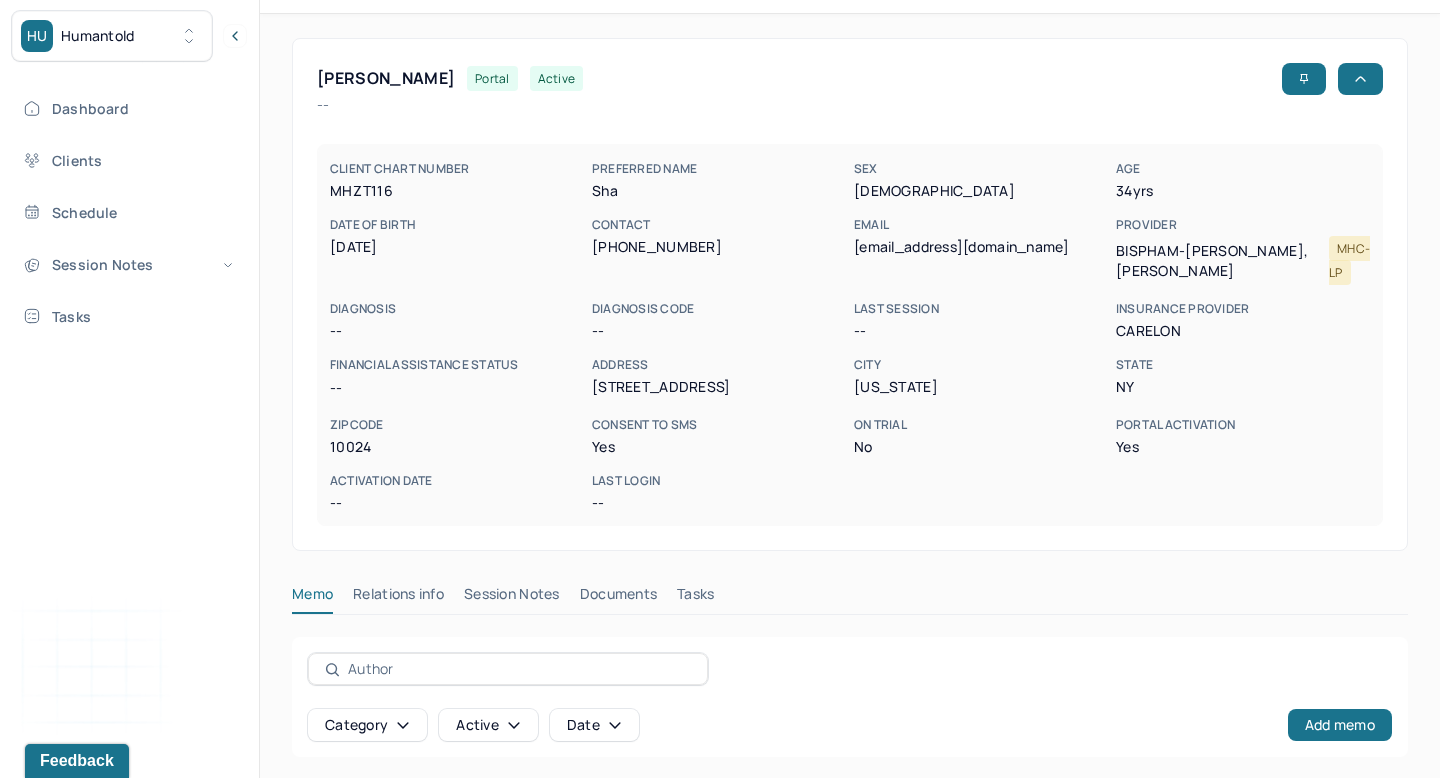 scroll, scrollTop: 335, scrollLeft: 0, axis: vertical 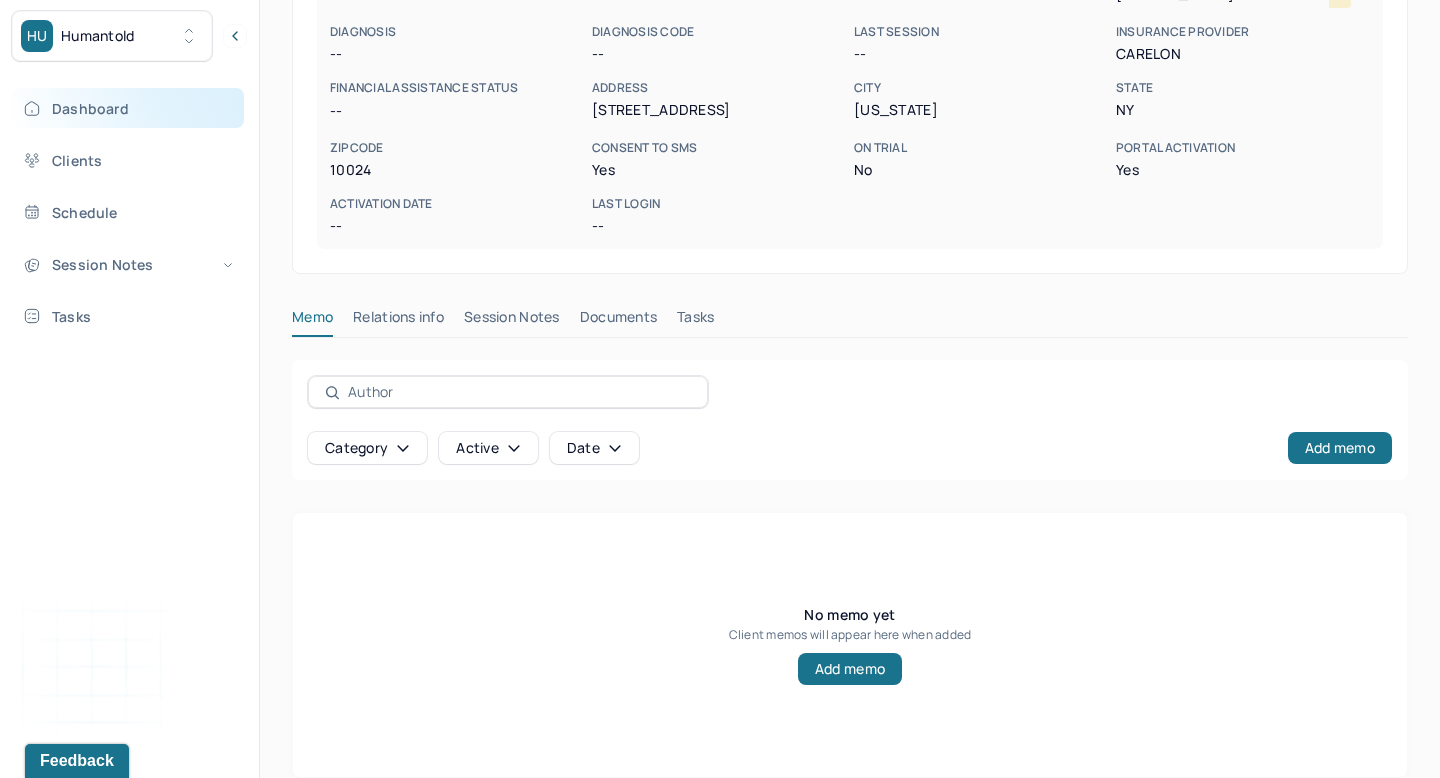 click on "Dashboard" at bounding box center [128, 108] 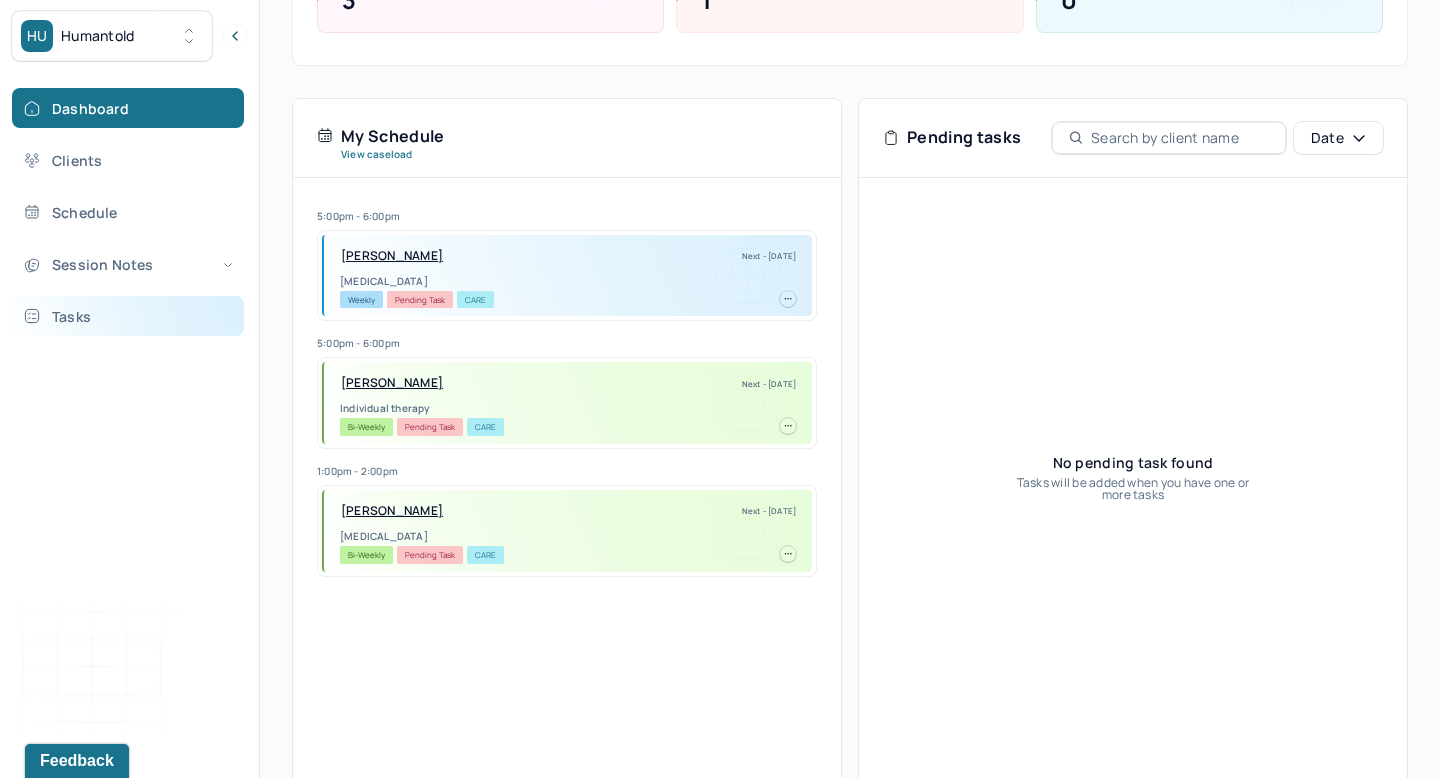 click on "Tasks" at bounding box center [128, 316] 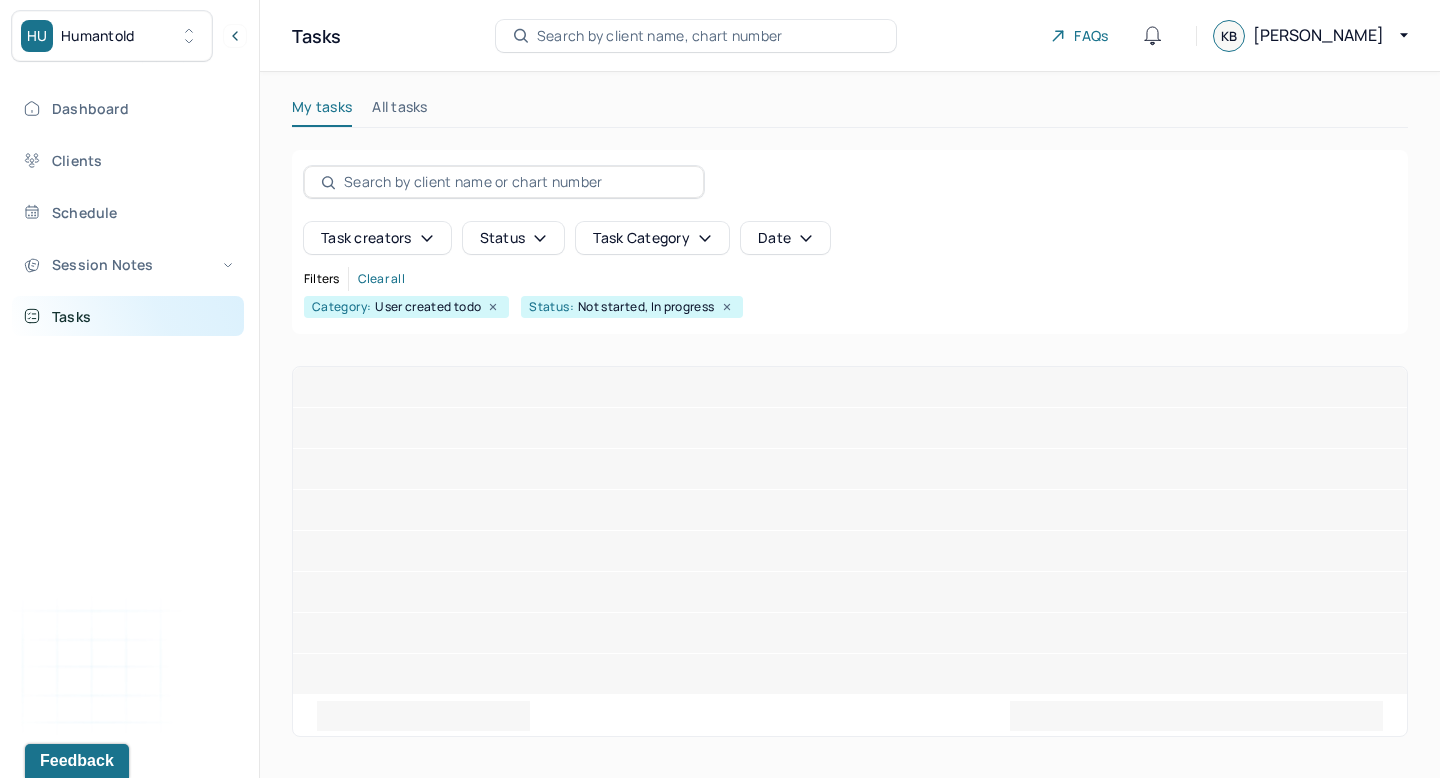 scroll, scrollTop: 0, scrollLeft: 0, axis: both 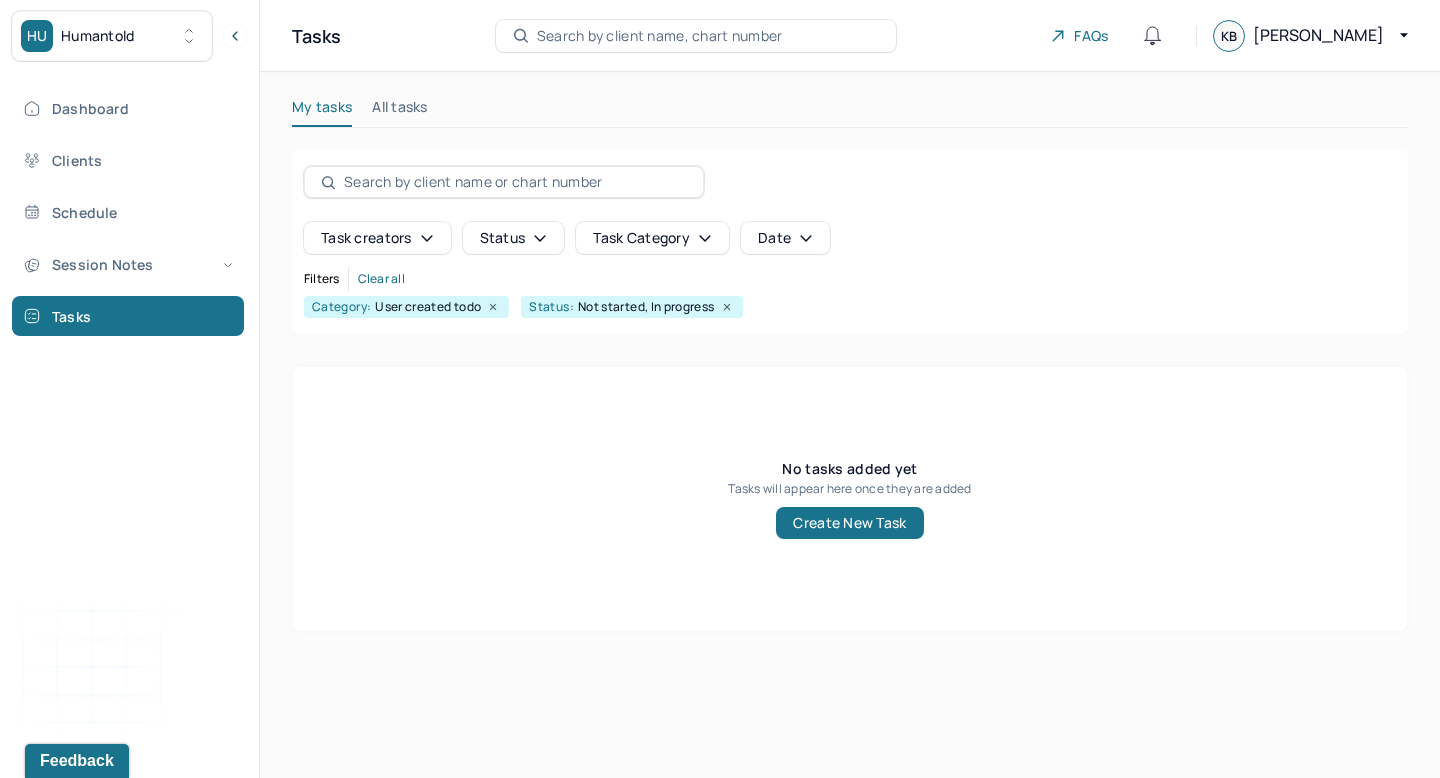 click on "All tasks" at bounding box center [400, 111] 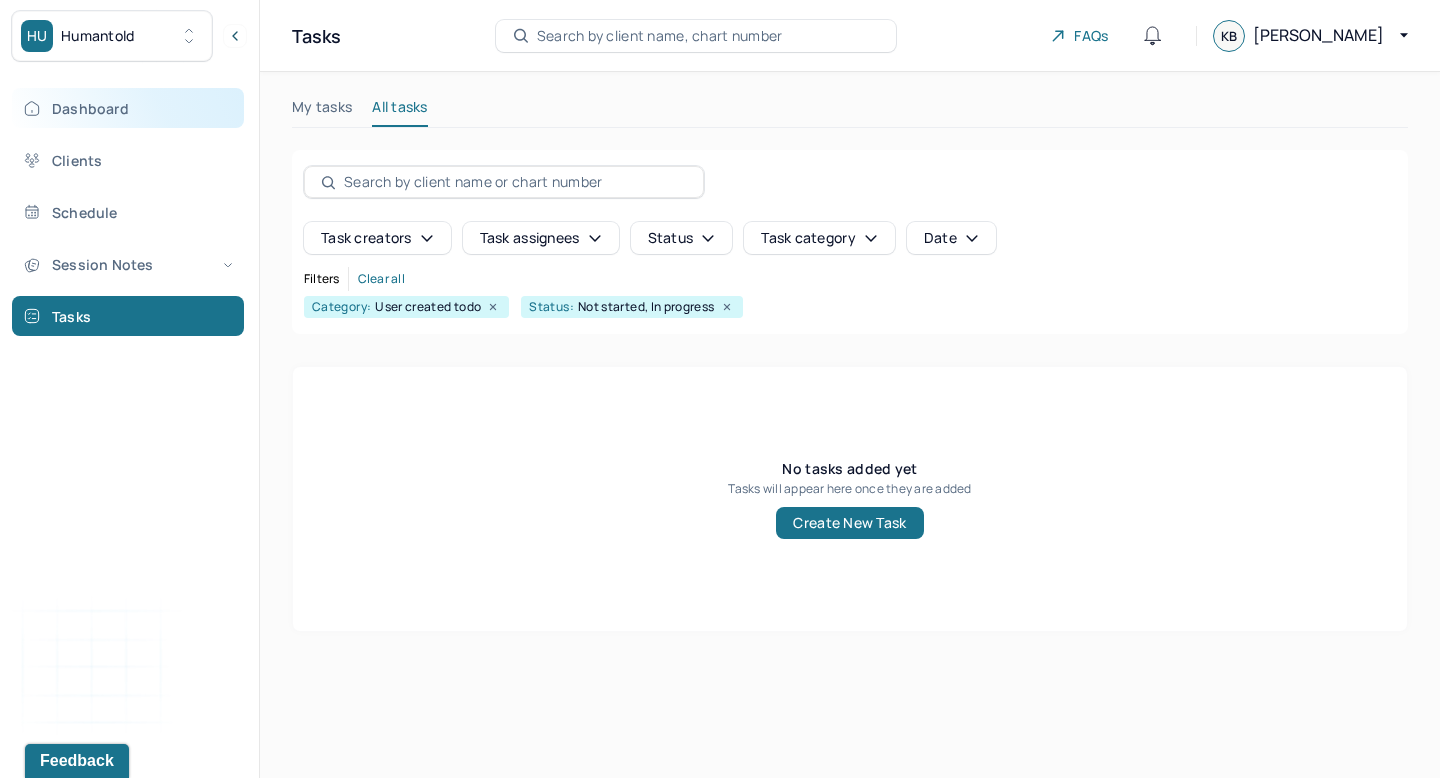 click on "Dashboard" at bounding box center [128, 108] 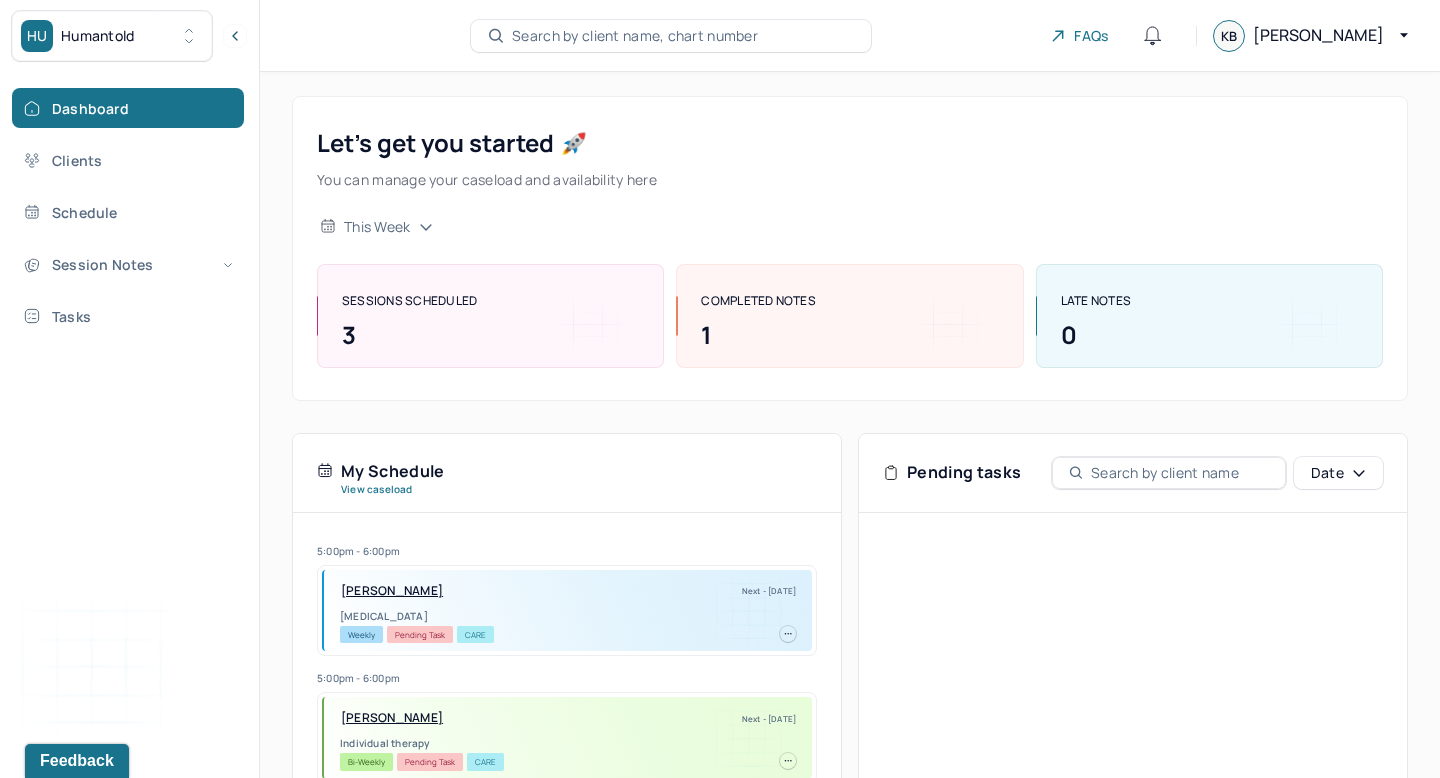 click on "MCLEOD, SHANITA" at bounding box center (392, 591) 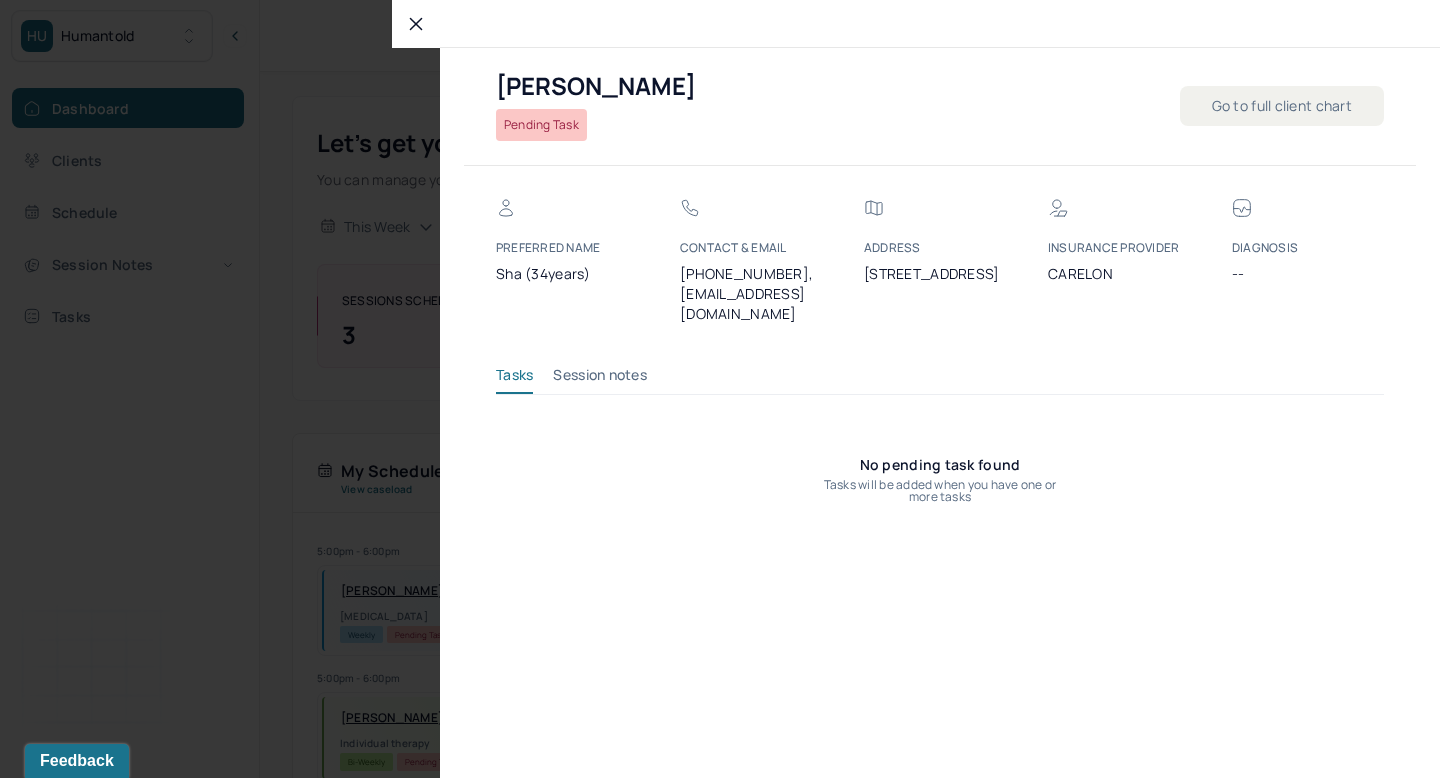 click on "Go to full client chart" at bounding box center (1282, 106) 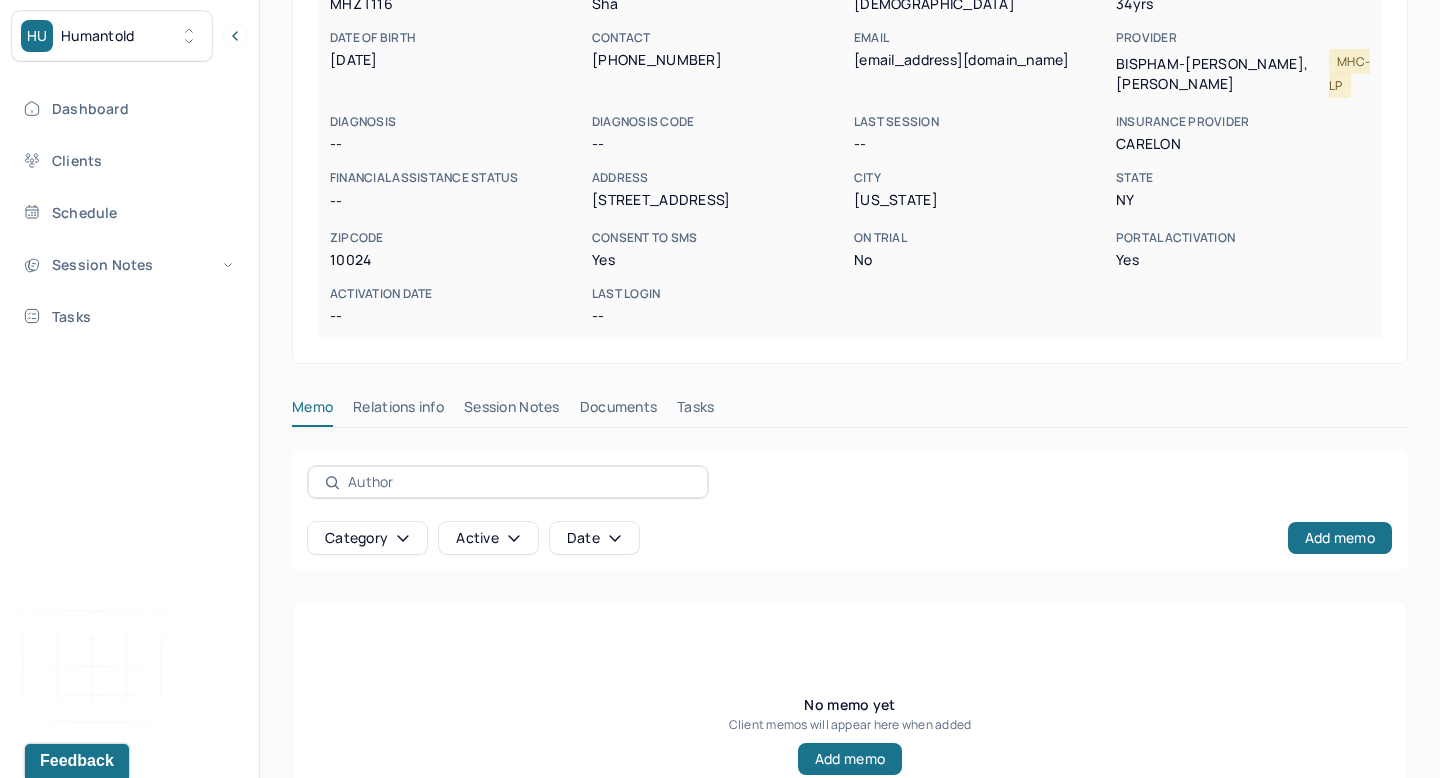 scroll, scrollTop: 335, scrollLeft: 0, axis: vertical 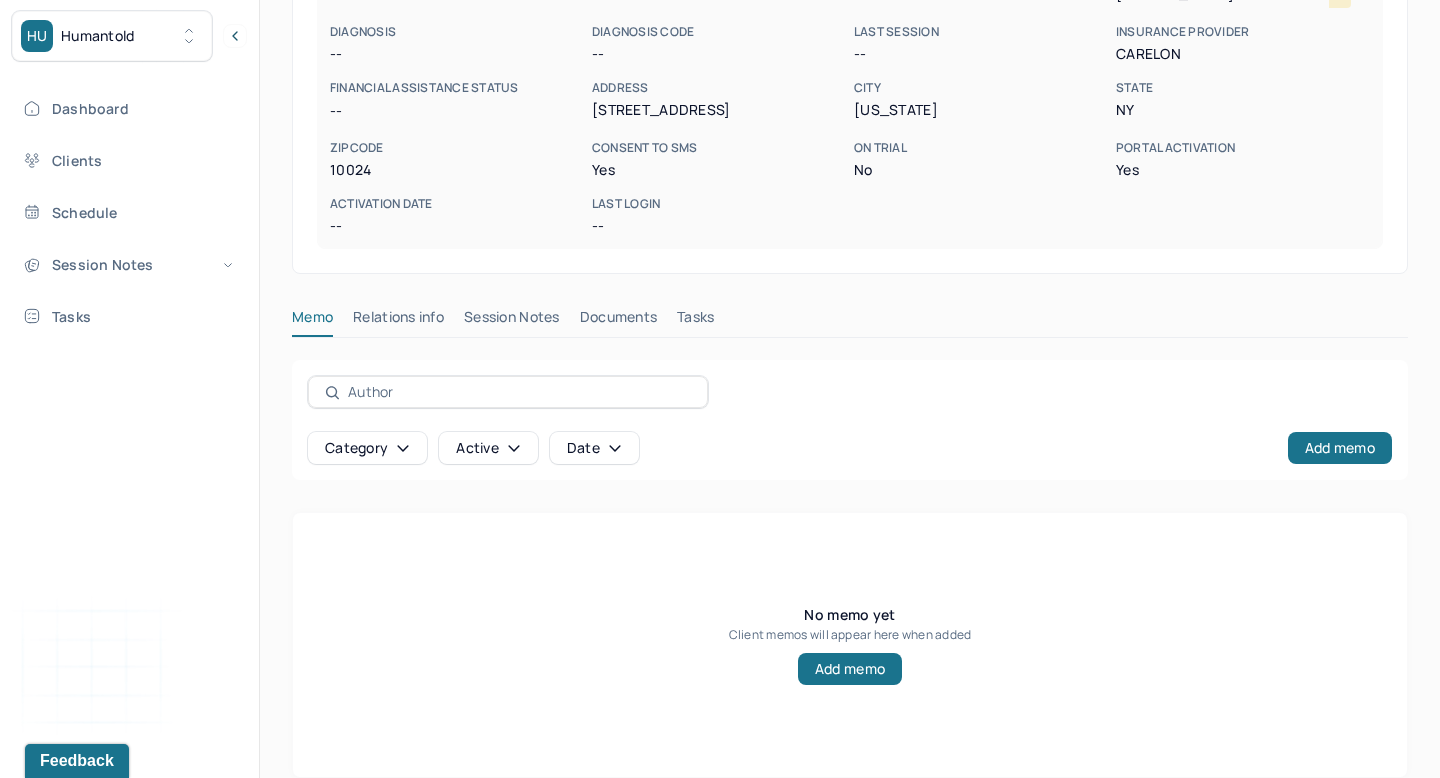 click on "Relations info" at bounding box center (398, 321) 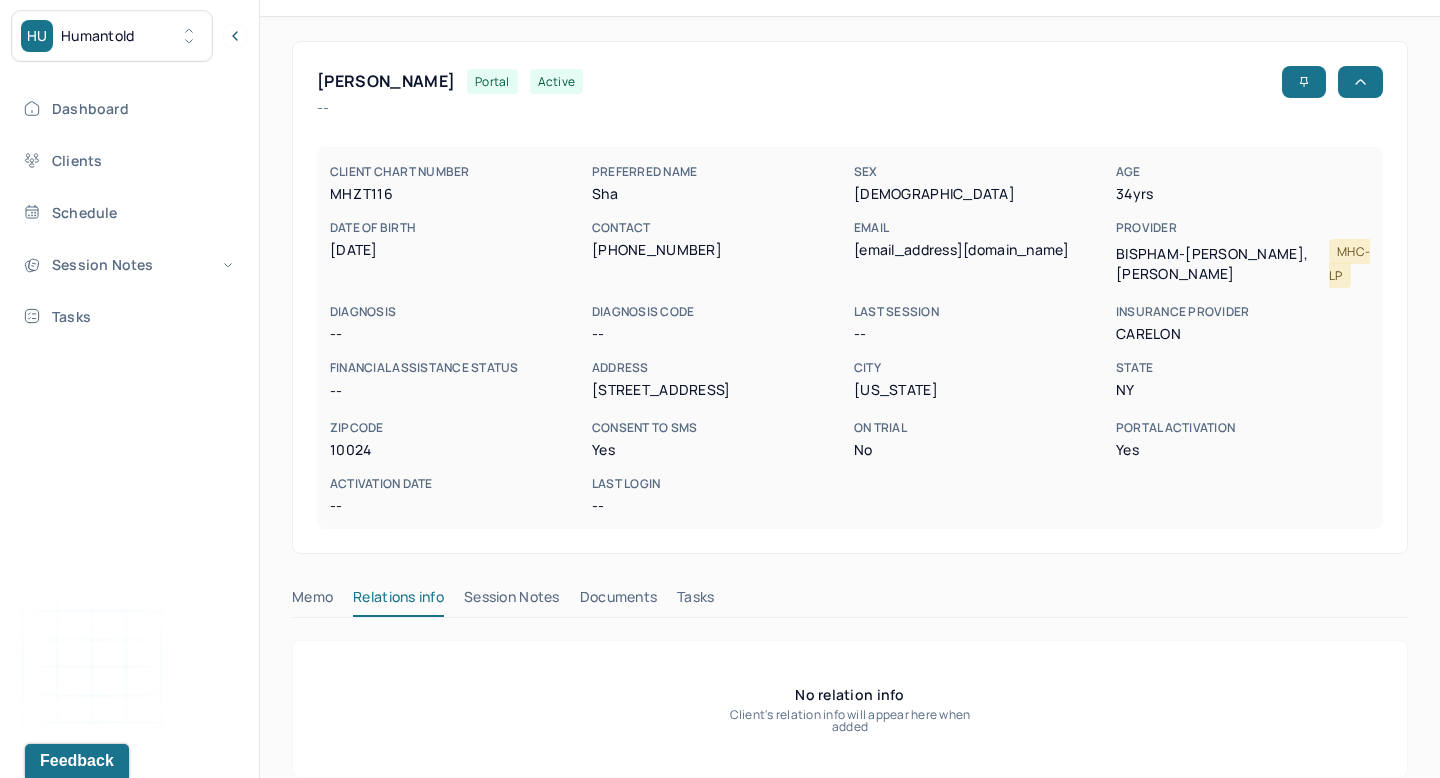 scroll, scrollTop: 55, scrollLeft: 0, axis: vertical 